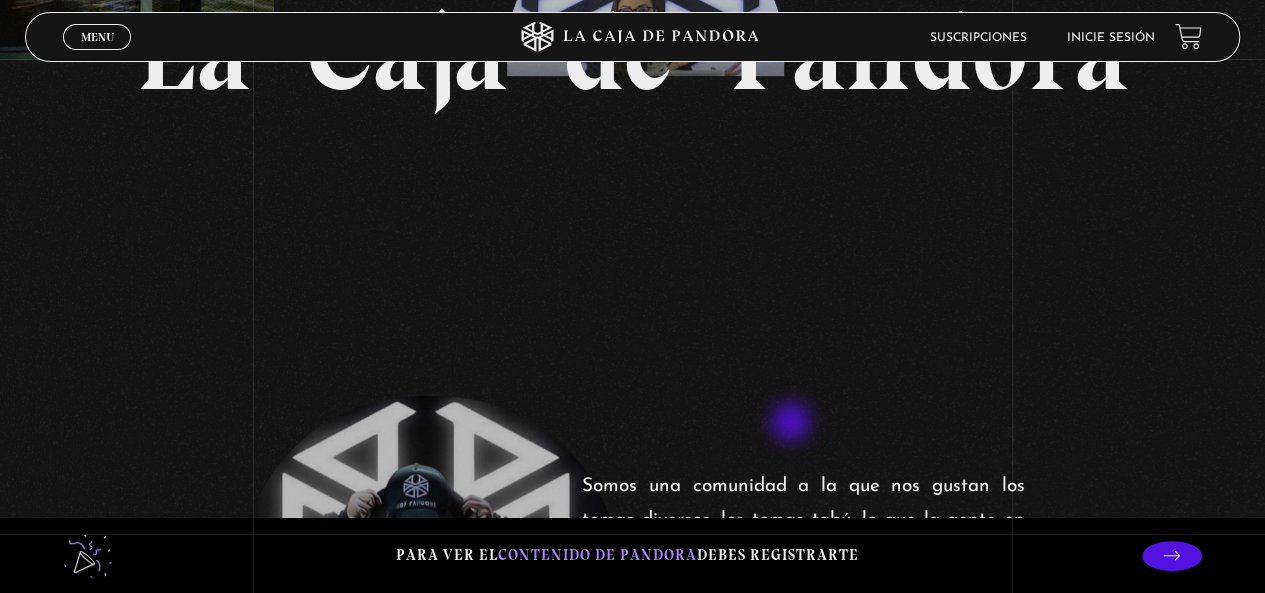 scroll, scrollTop: 0, scrollLeft: 0, axis: both 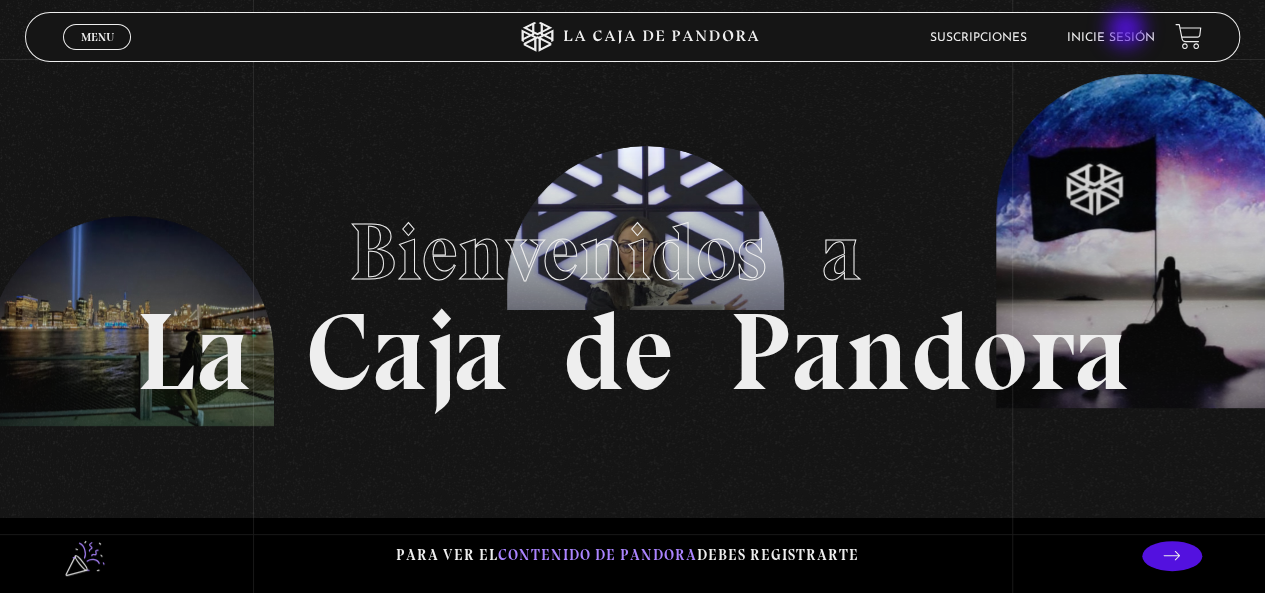 click on "Inicie sesión" at bounding box center (1111, 38) 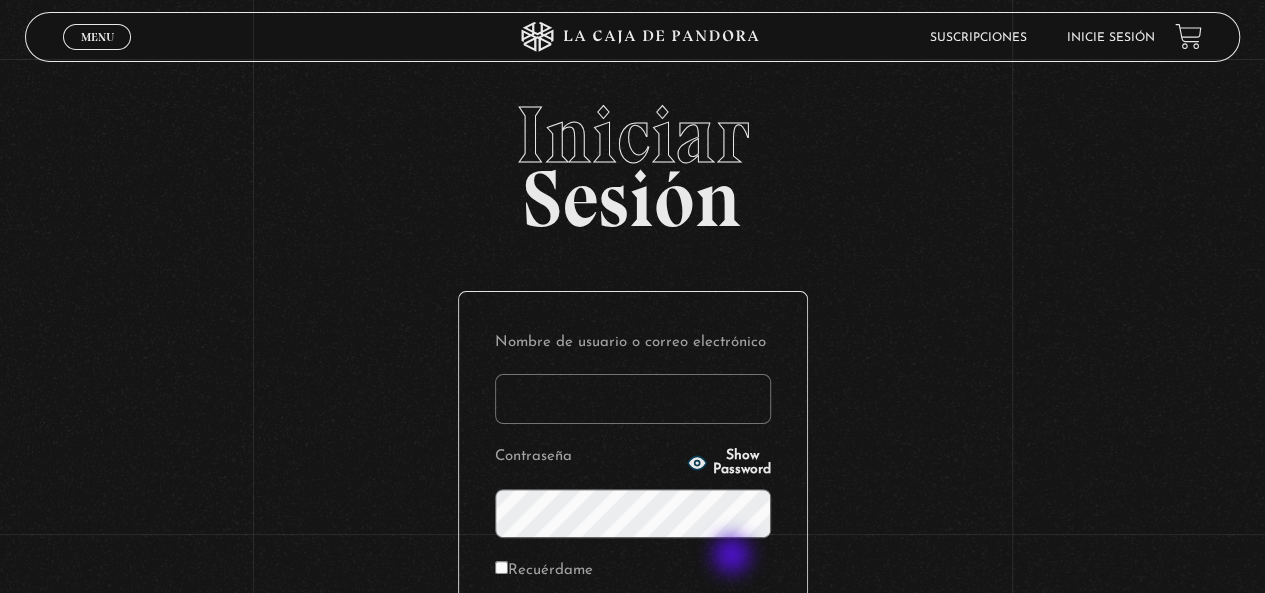 scroll, scrollTop: 200, scrollLeft: 0, axis: vertical 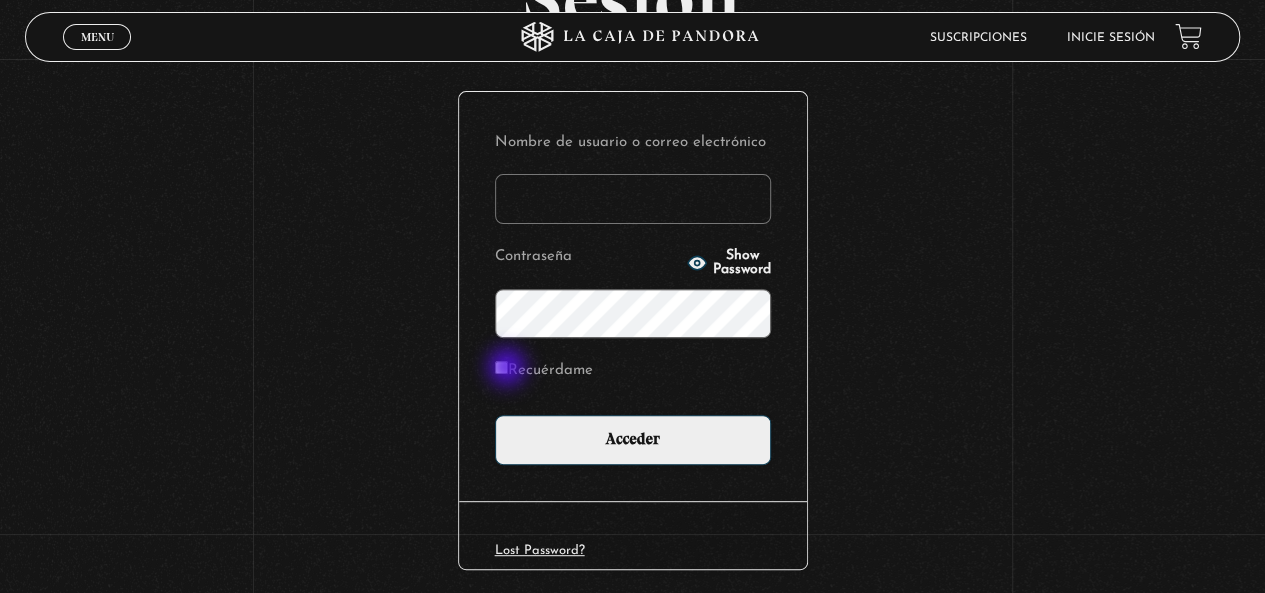 type on "lilita020@gmail.com" 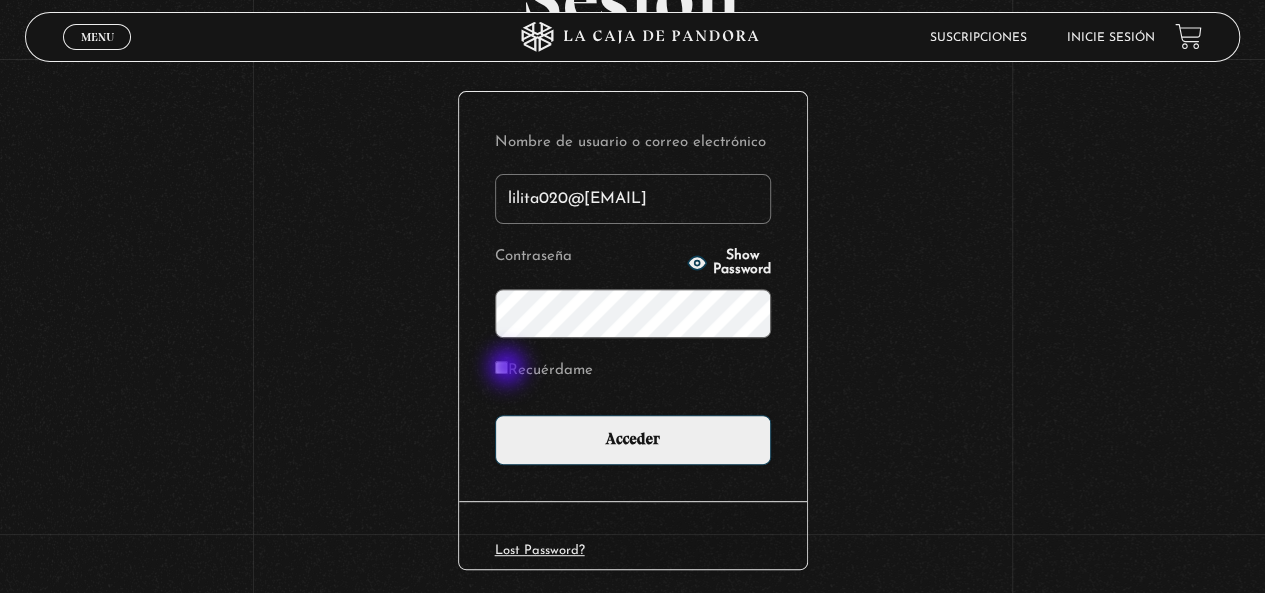 click on "Recuérdame" at bounding box center [501, 367] 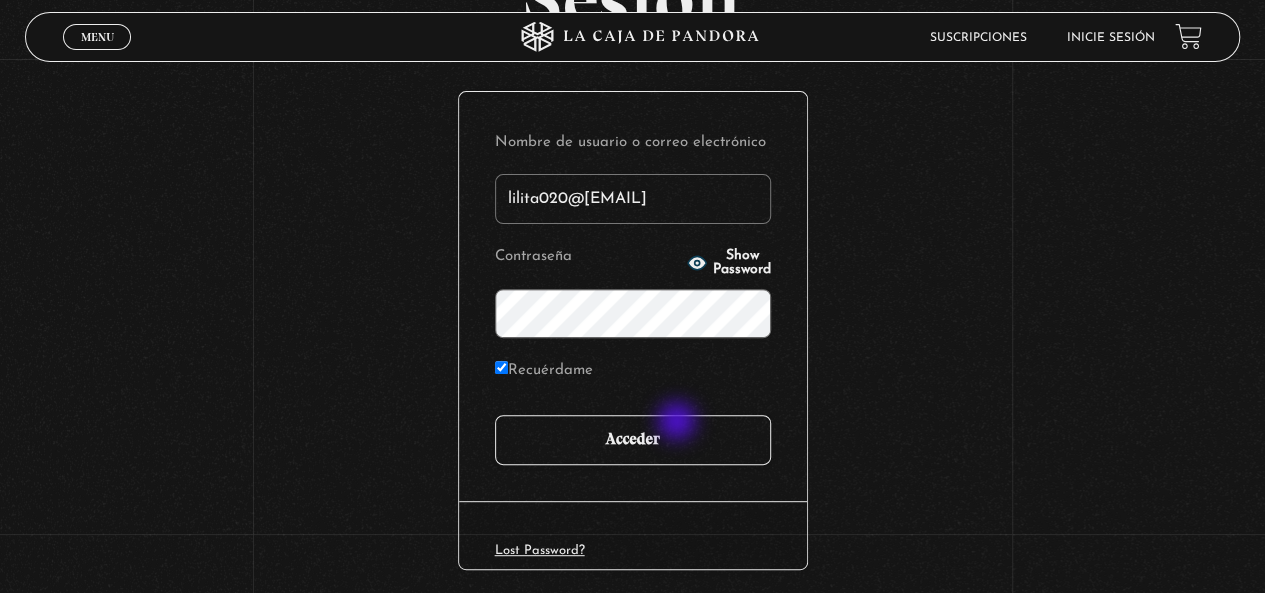 click on "Acceder" at bounding box center [633, 440] 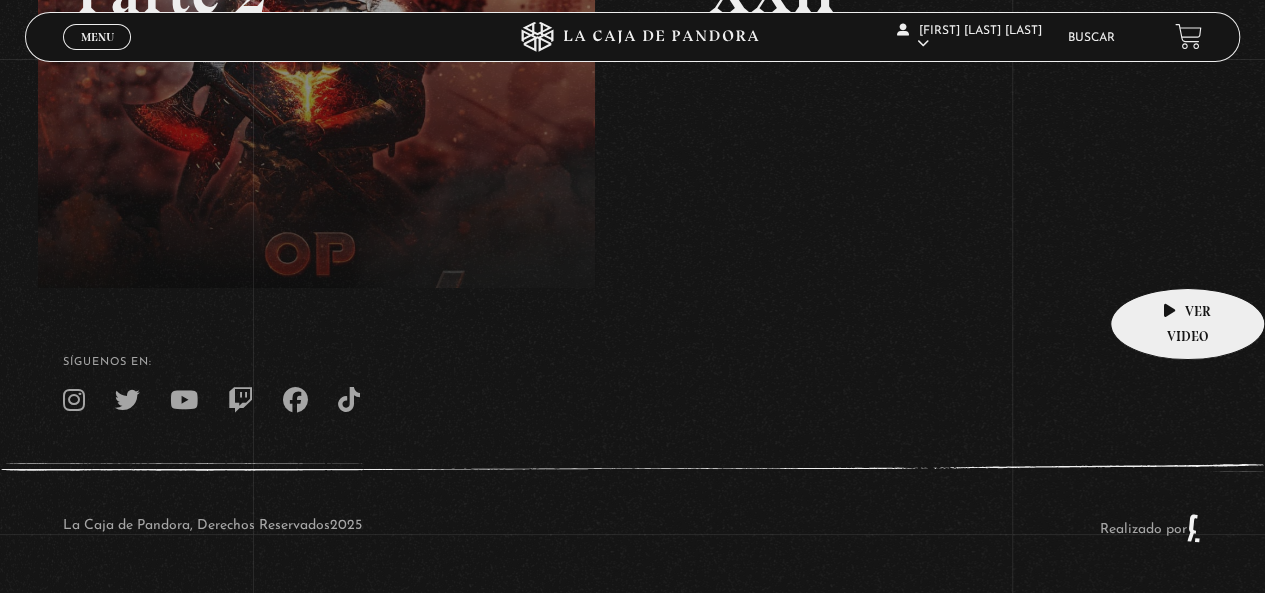 scroll, scrollTop: 0, scrollLeft: 0, axis: both 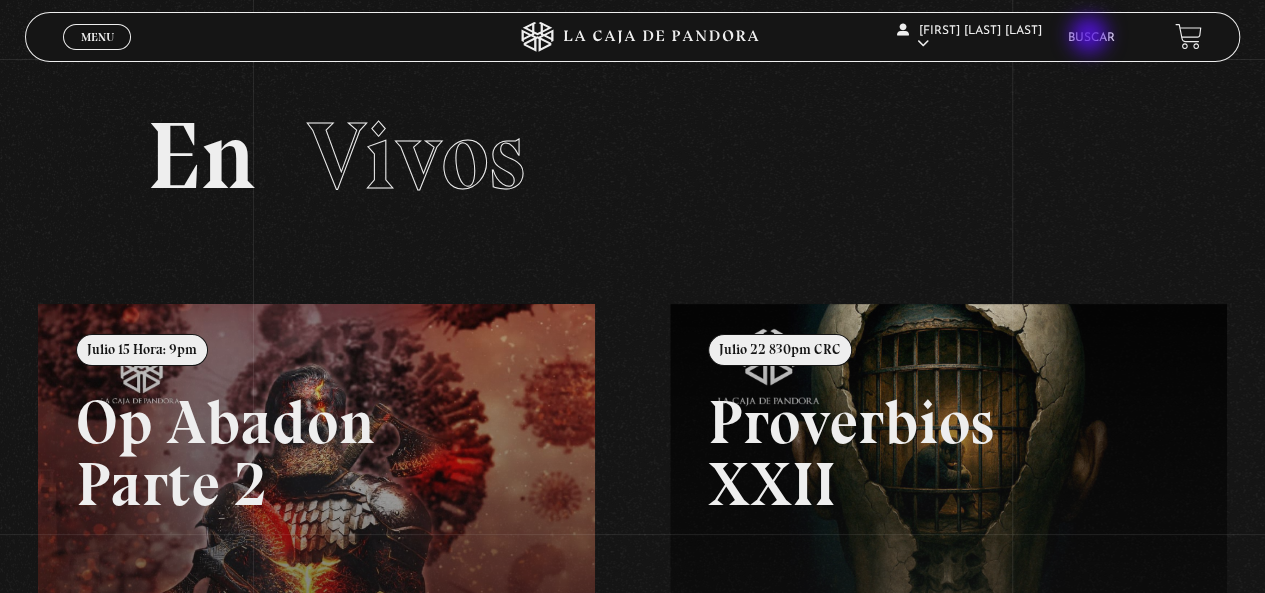 click on "Buscar" at bounding box center (1091, 38) 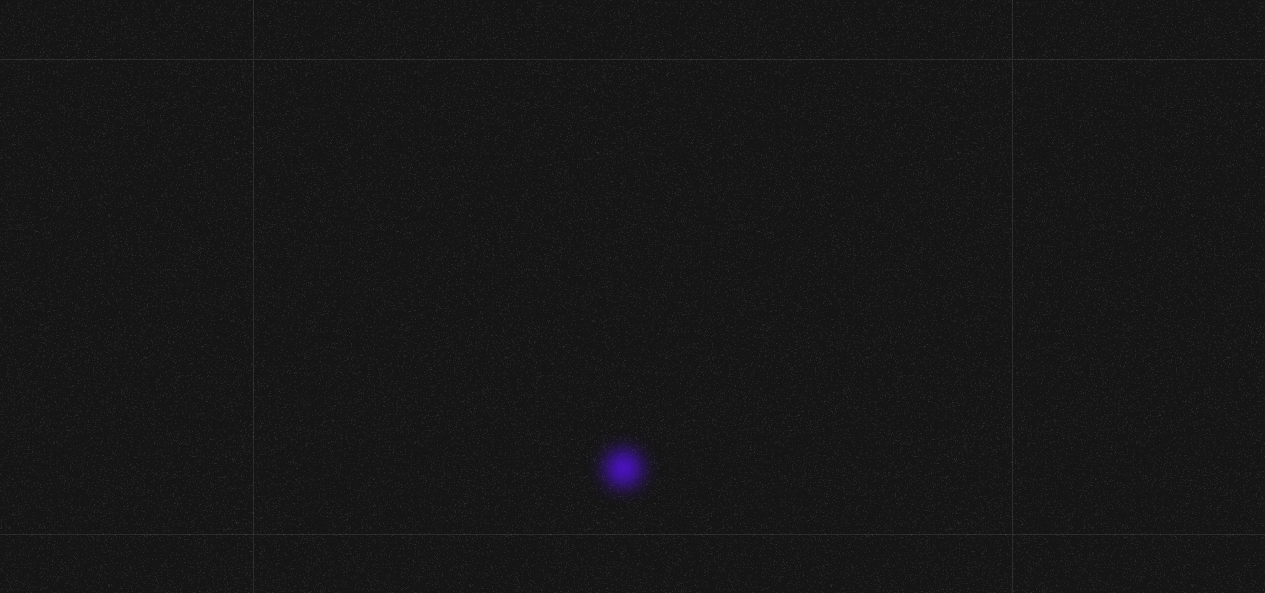 scroll, scrollTop: 0, scrollLeft: 0, axis: both 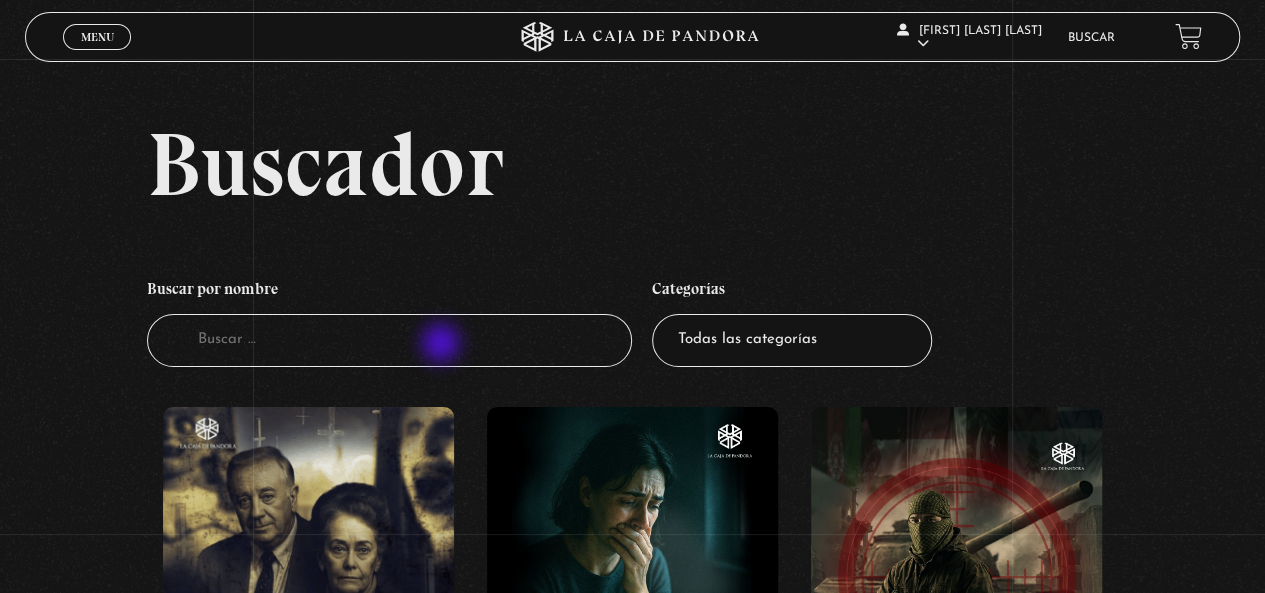click on "Buscador" at bounding box center [390, 340] 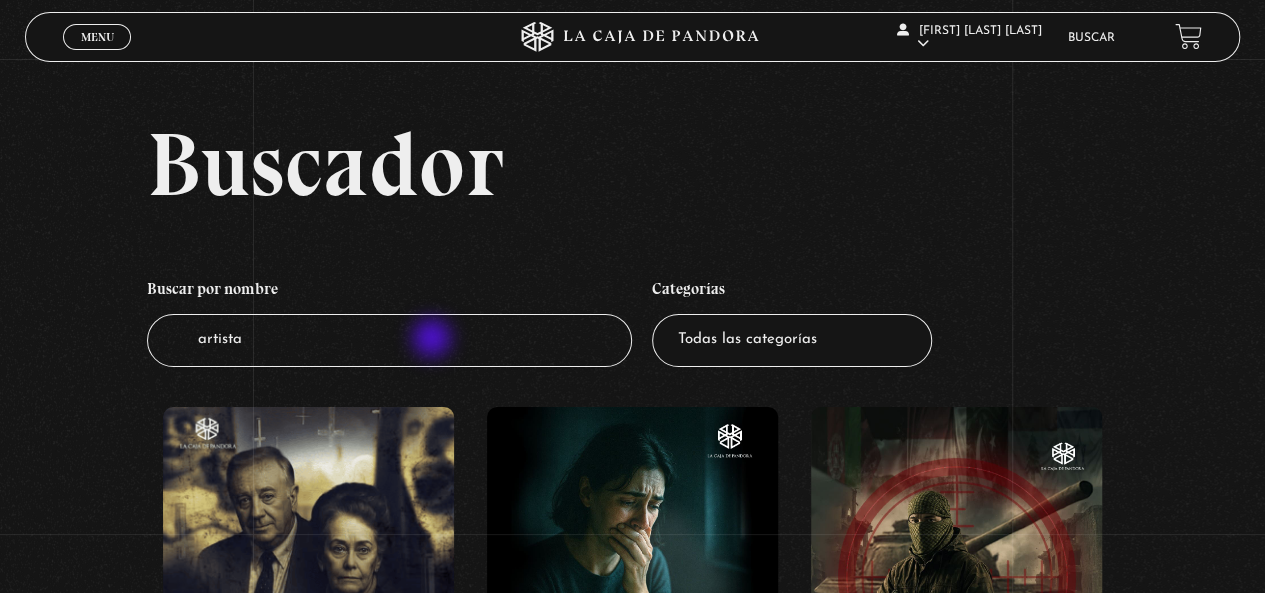 type on "artistas" 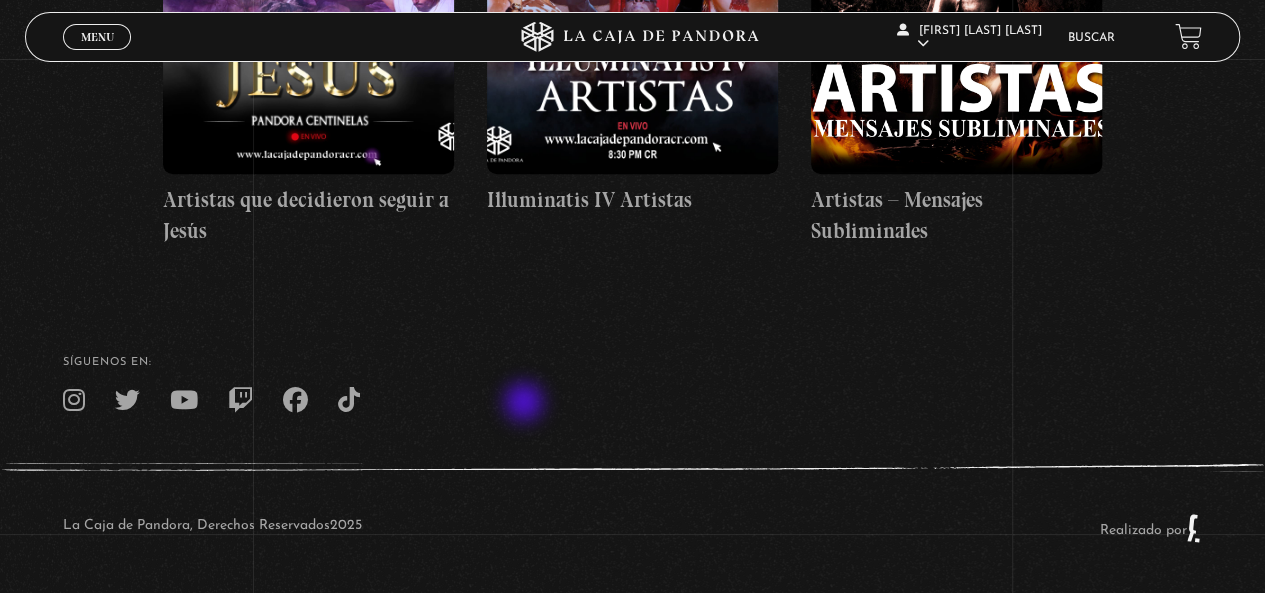 scroll, scrollTop: 293, scrollLeft: 0, axis: vertical 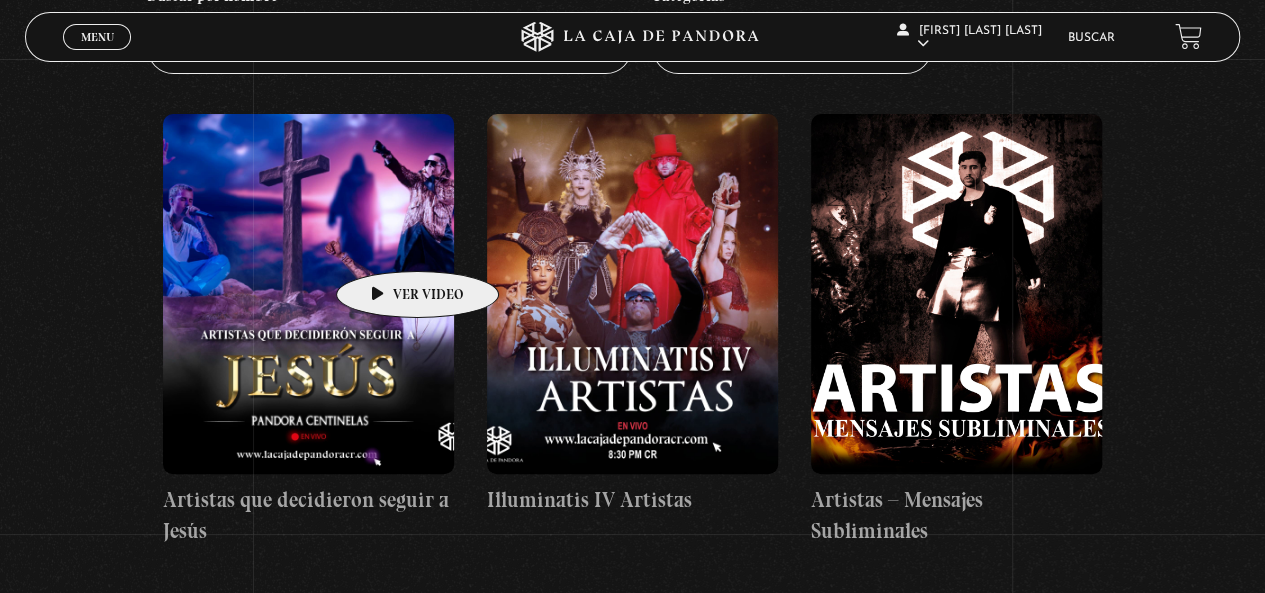 click at bounding box center (308, 294) 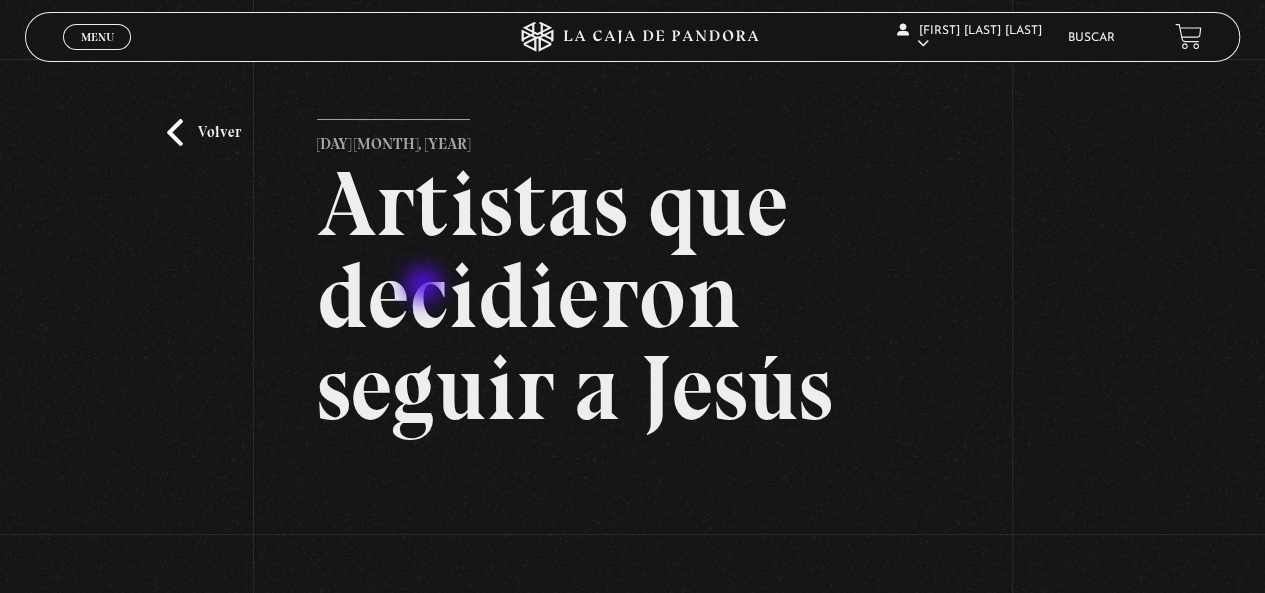 scroll, scrollTop: 300, scrollLeft: 0, axis: vertical 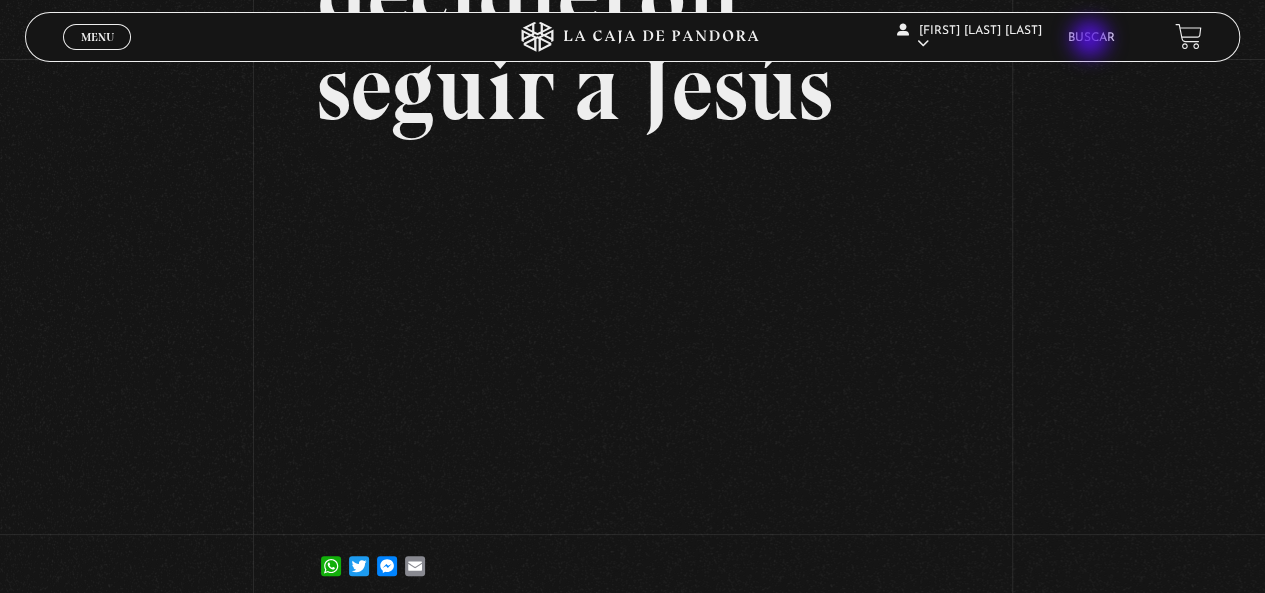 click on "Buscar" at bounding box center (1091, 38) 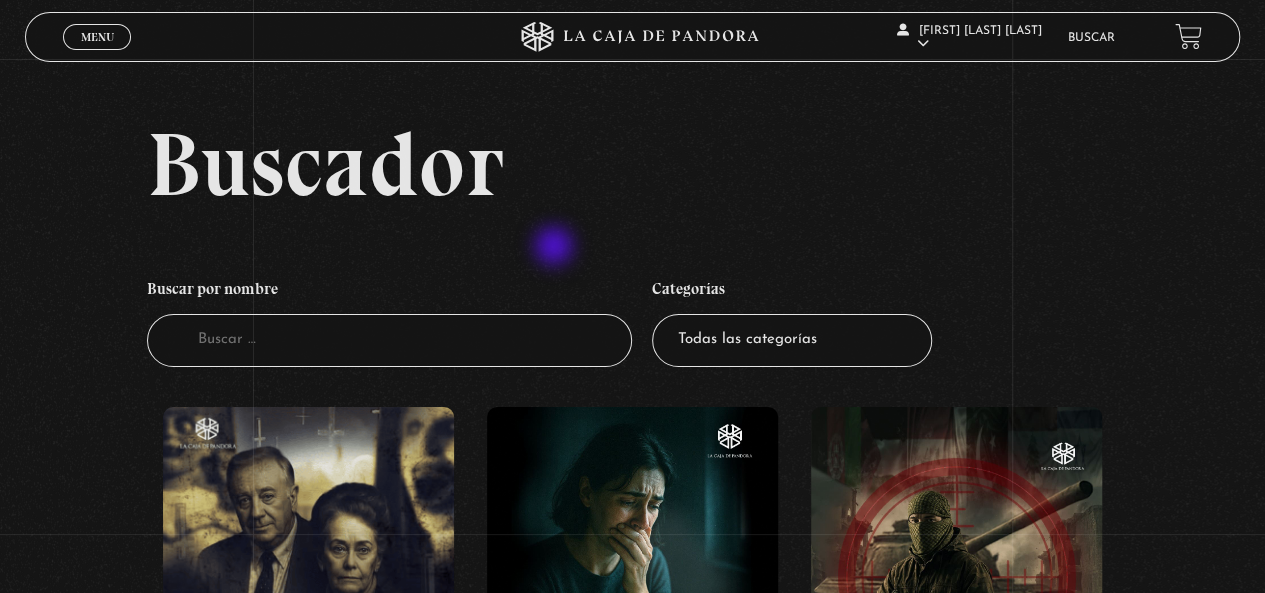 scroll, scrollTop: 100, scrollLeft: 0, axis: vertical 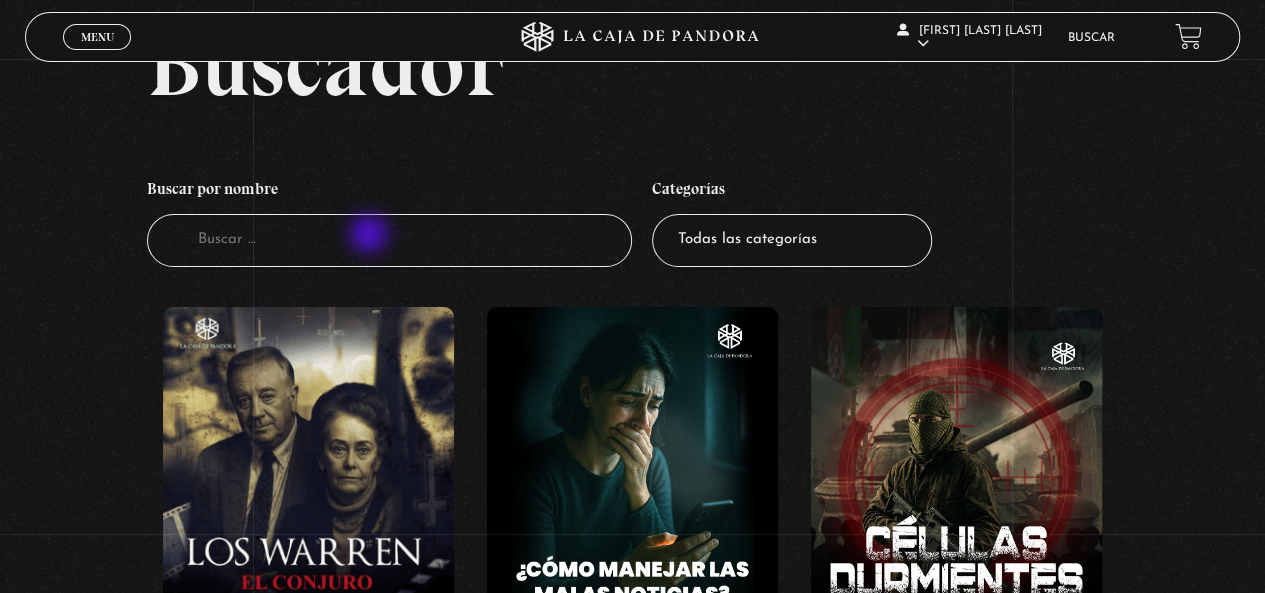 click on "Buscador" at bounding box center [390, 240] 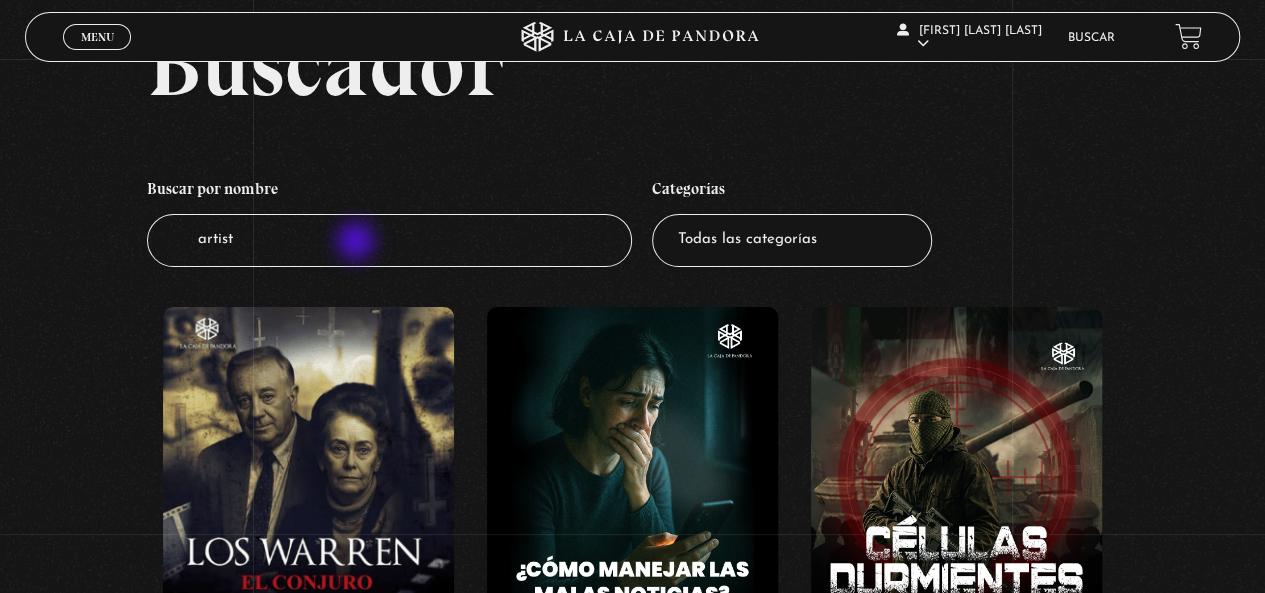 type on "artista" 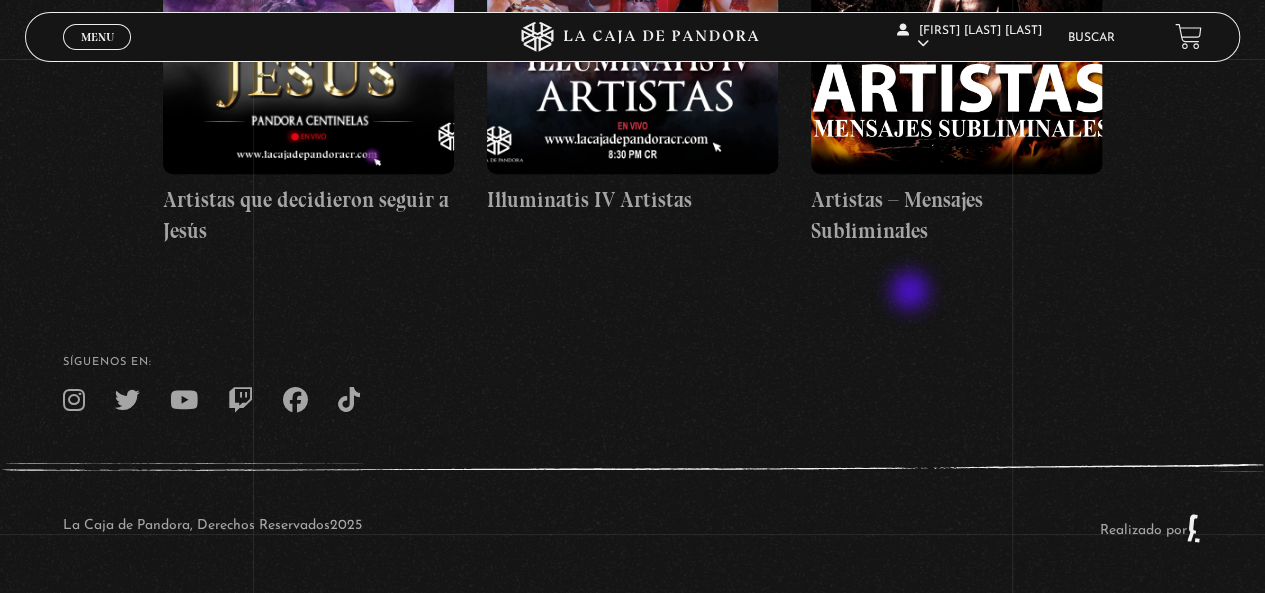 scroll, scrollTop: 393, scrollLeft: 0, axis: vertical 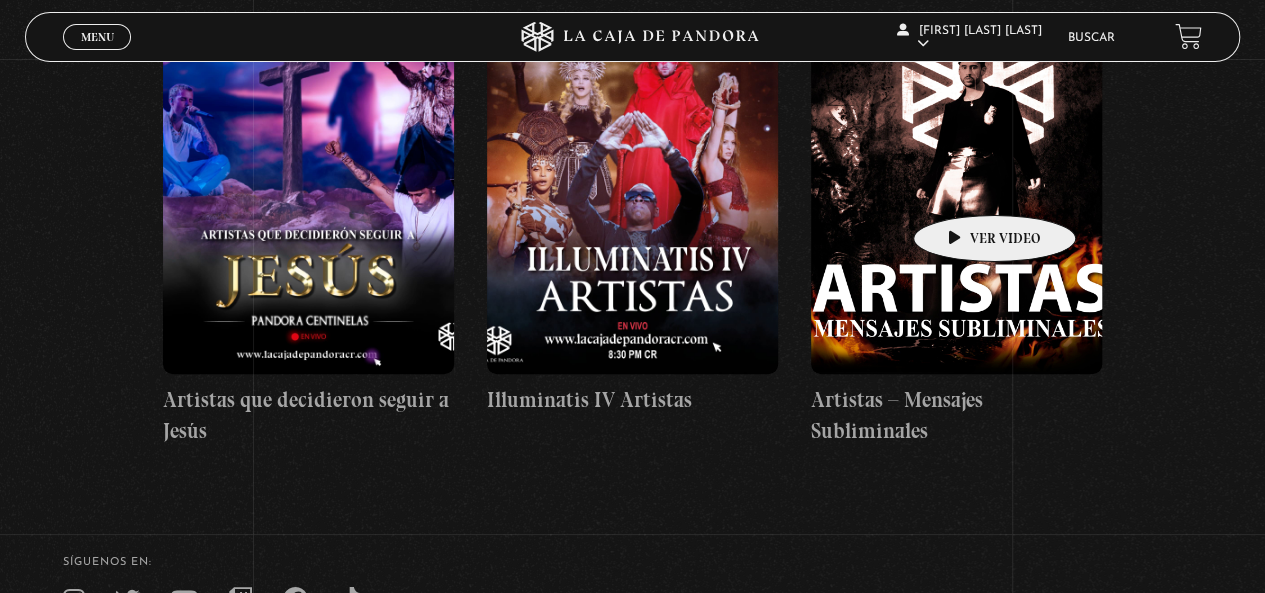 click at bounding box center [956, 194] 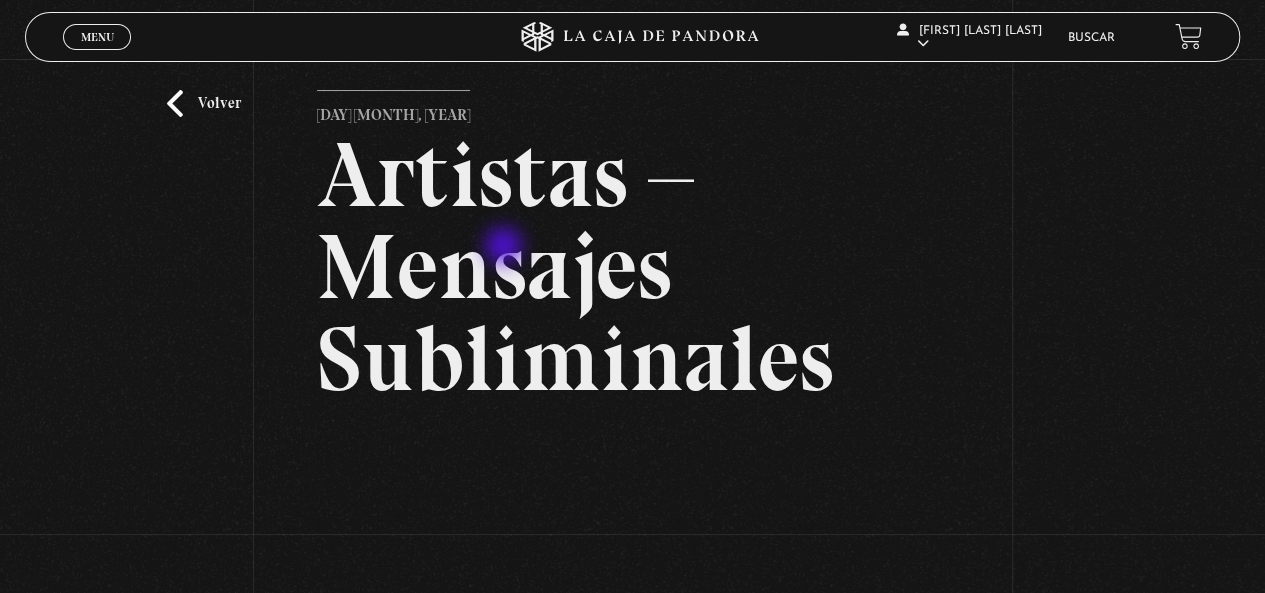 scroll, scrollTop: 129, scrollLeft: 0, axis: vertical 